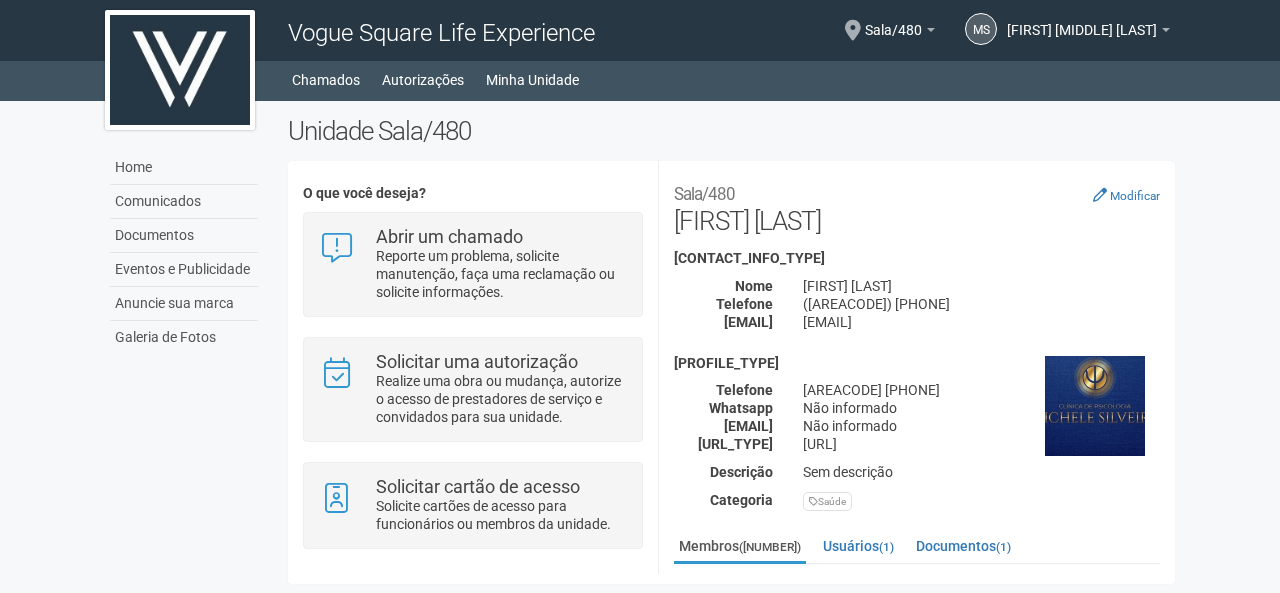 scroll, scrollTop: 0, scrollLeft: 0, axis: both 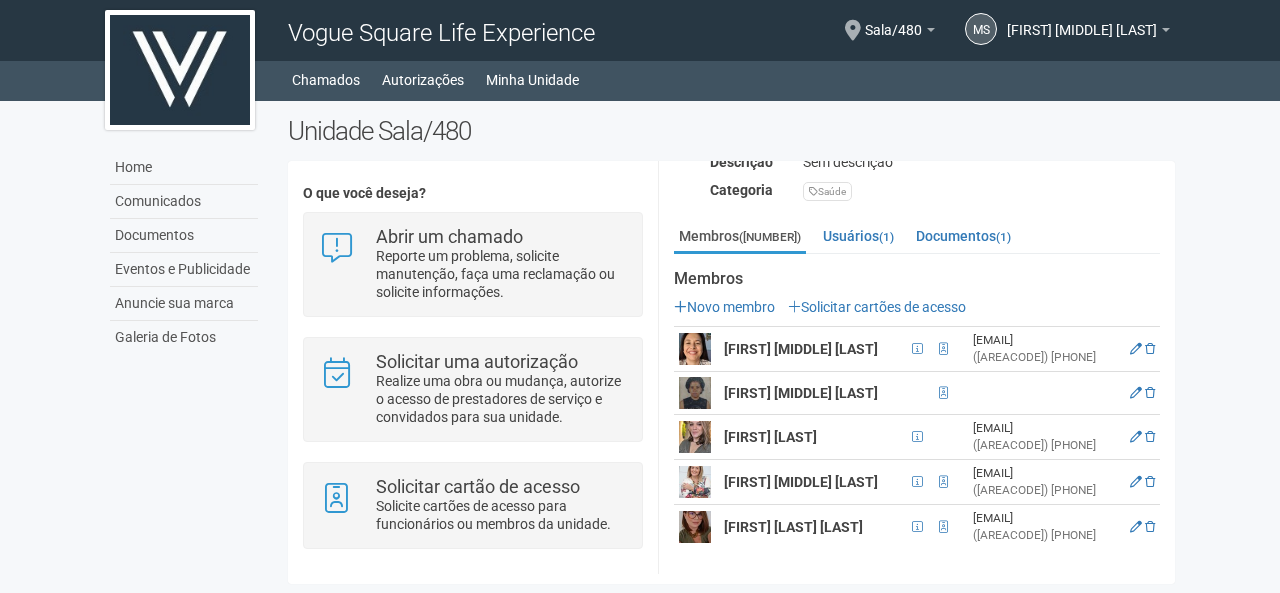 click on "**********" at bounding box center (731, 372) 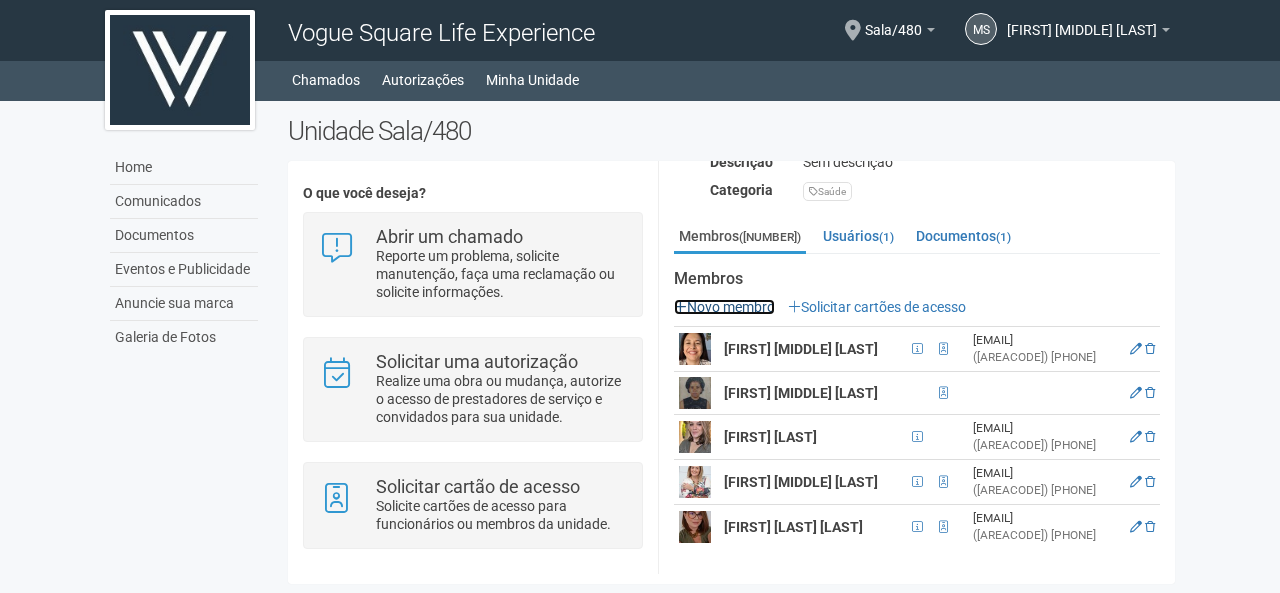 click on "Novo membro" at bounding box center [724, 307] 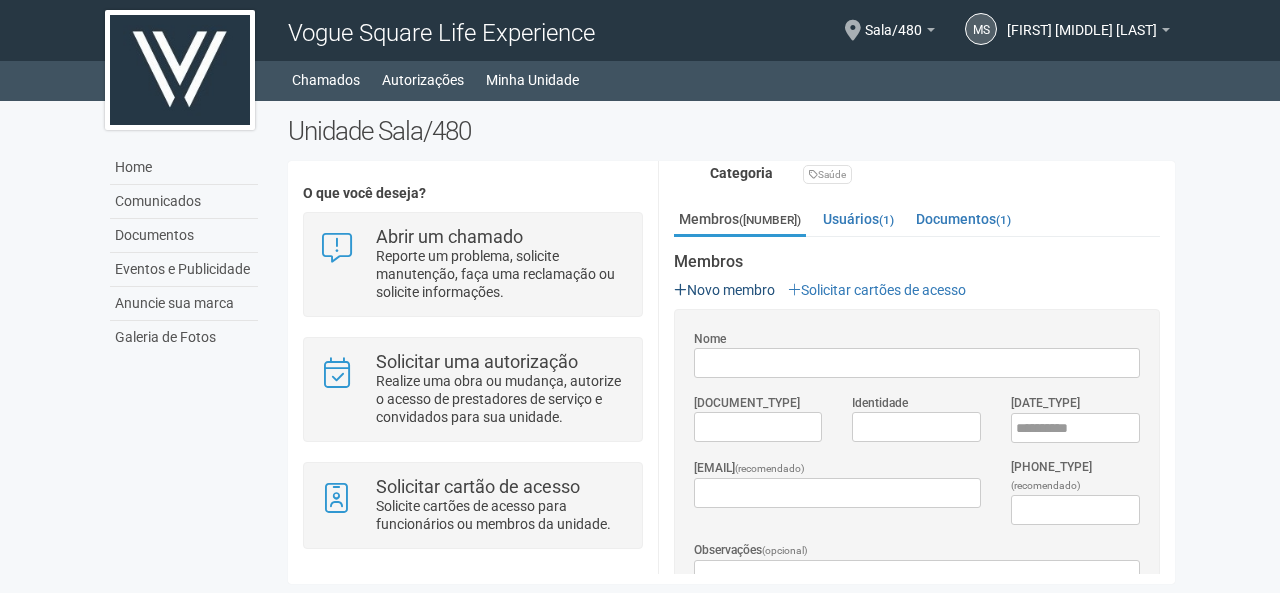 scroll, scrollTop: 0, scrollLeft: 0, axis: both 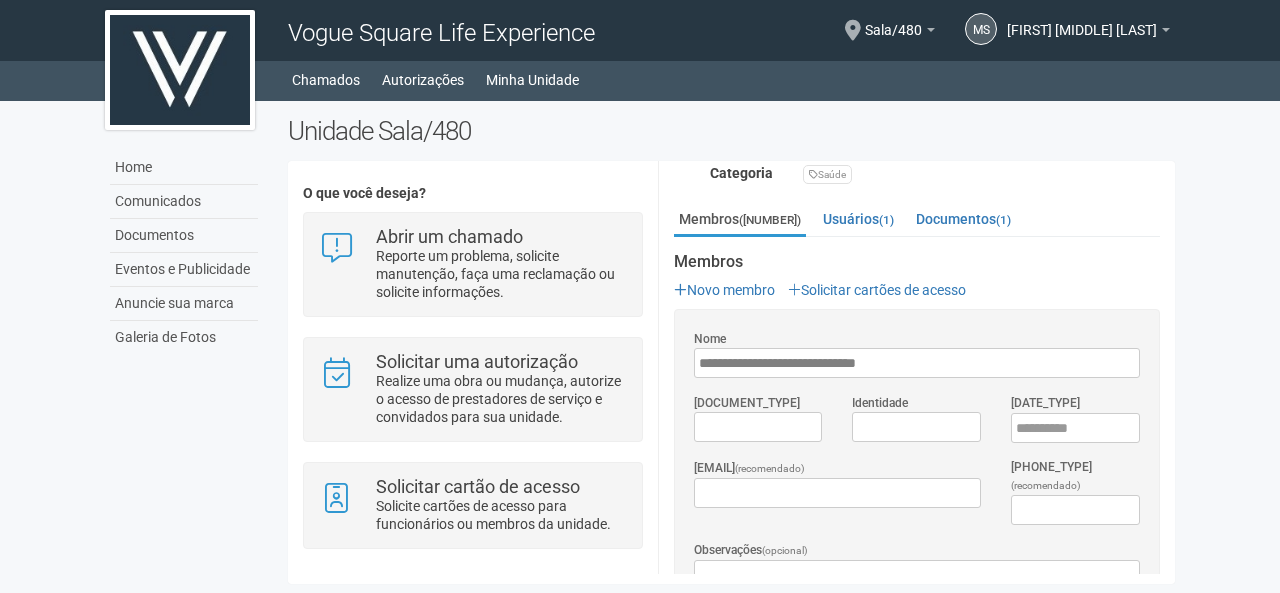 type on "**********" 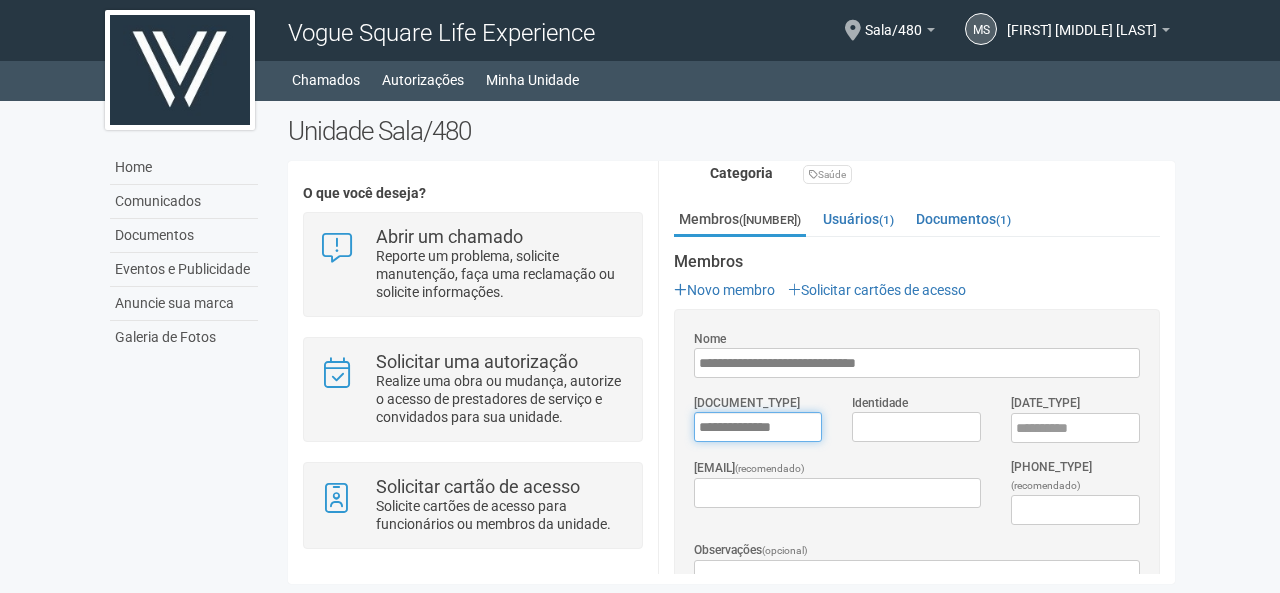 click on "*********" at bounding box center [758, 427] 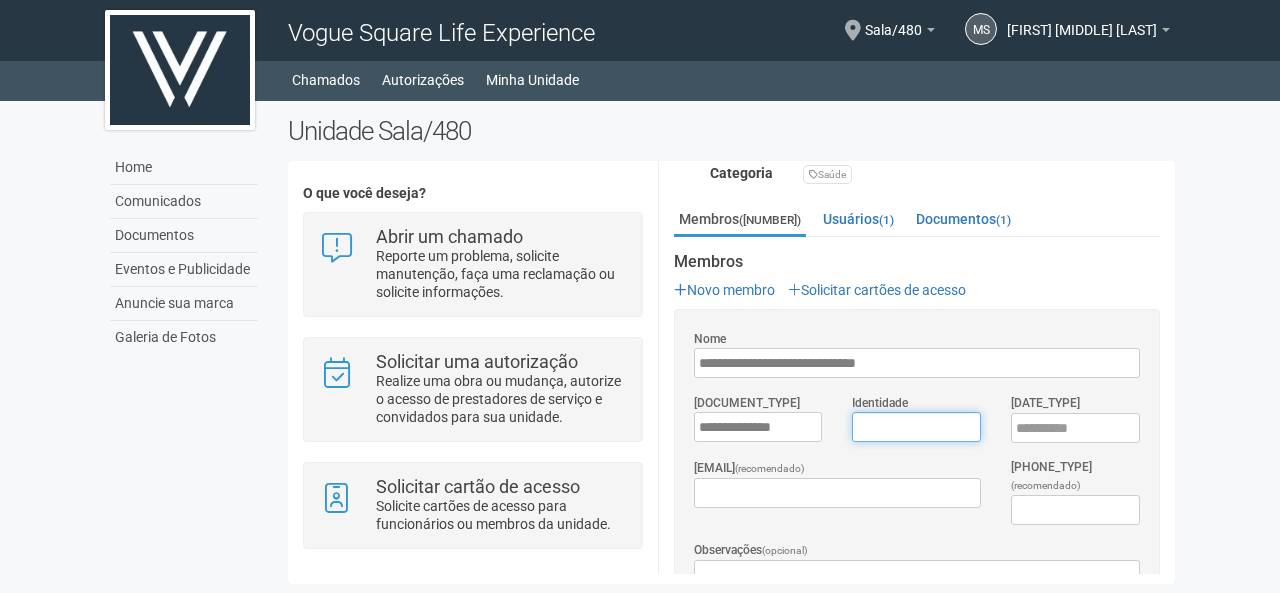 click on "Identidade" at bounding box center (916, 427) 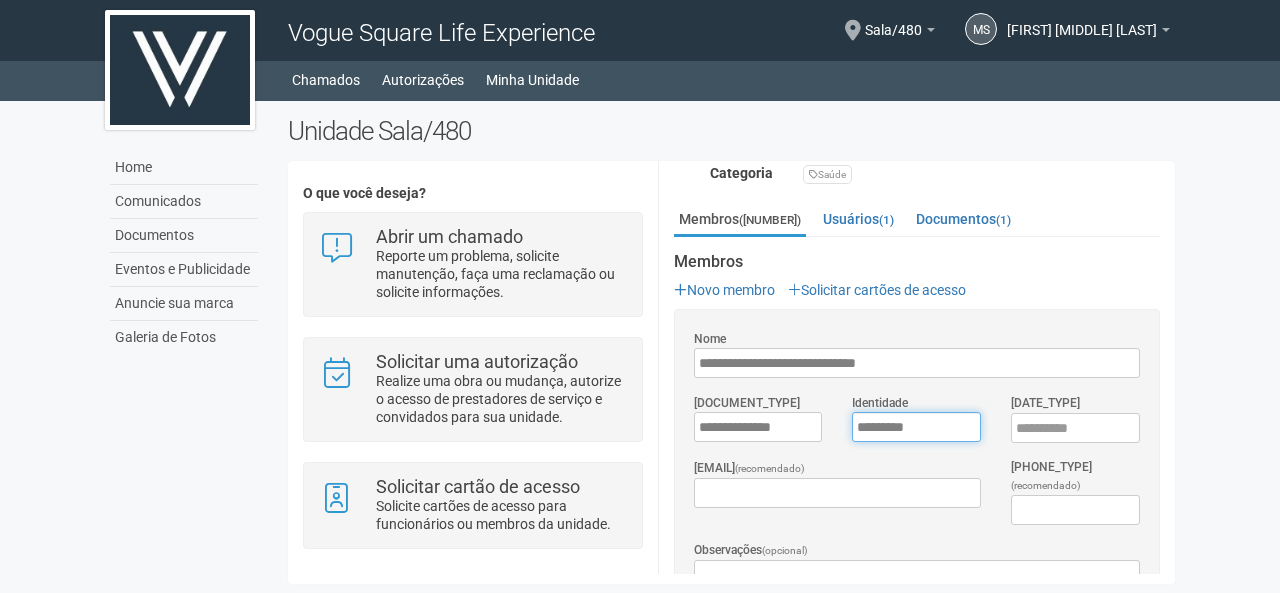 type on "*********" 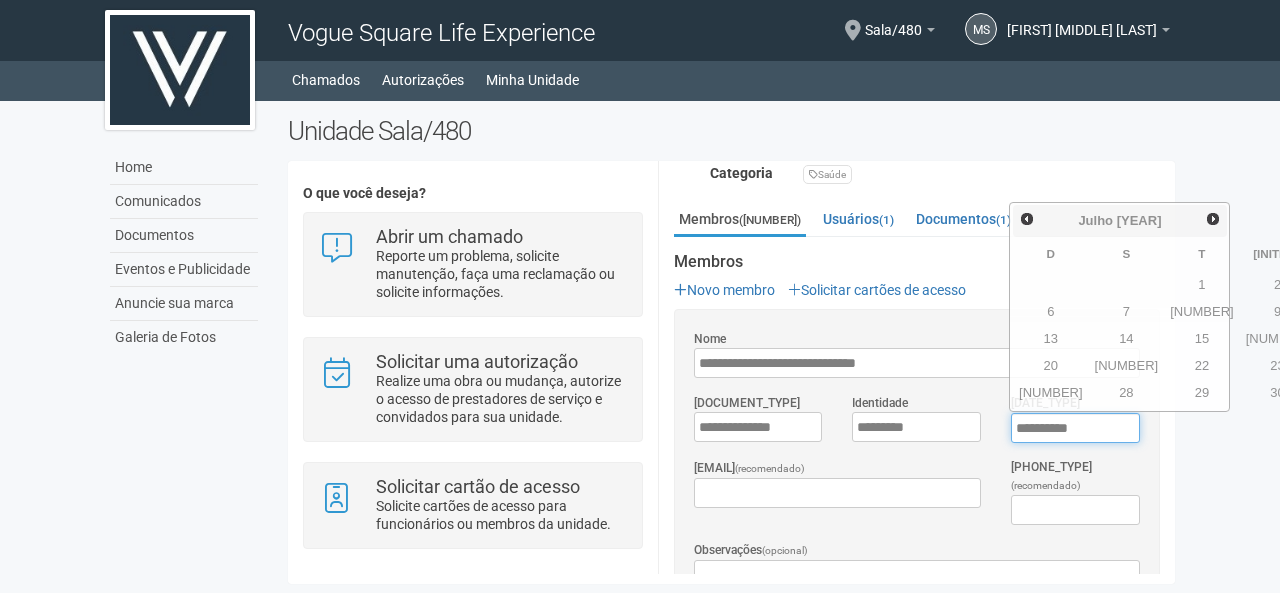click on "****" at bounding box center (1075, 428) 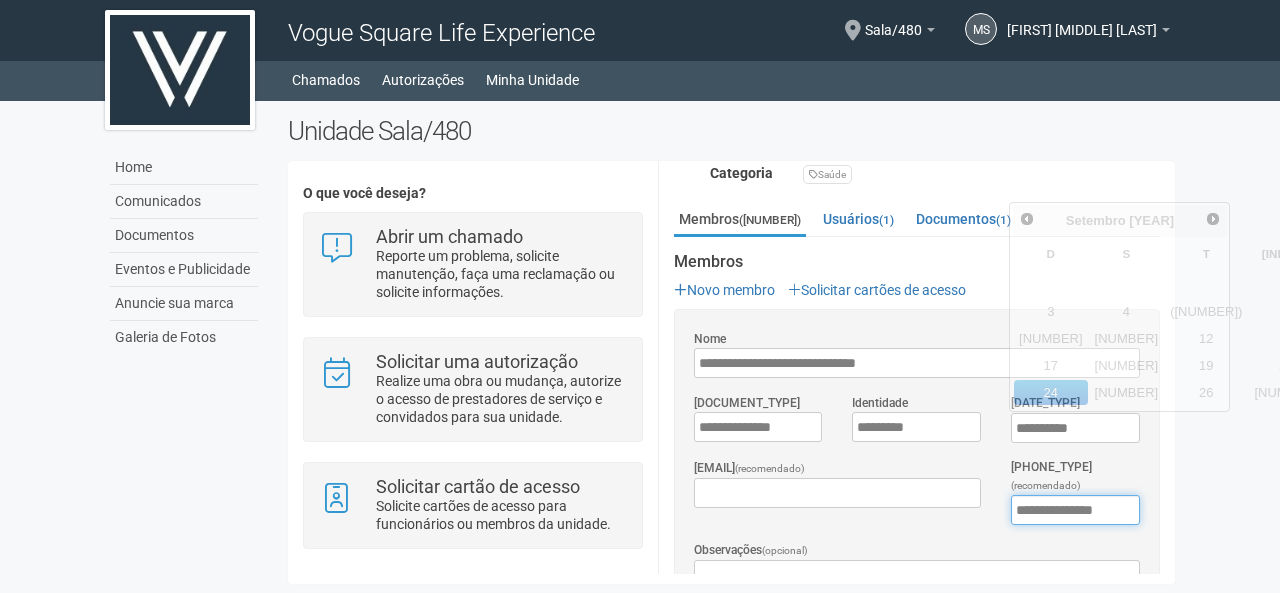 click on "**********" at bounding box center (1075, 510) 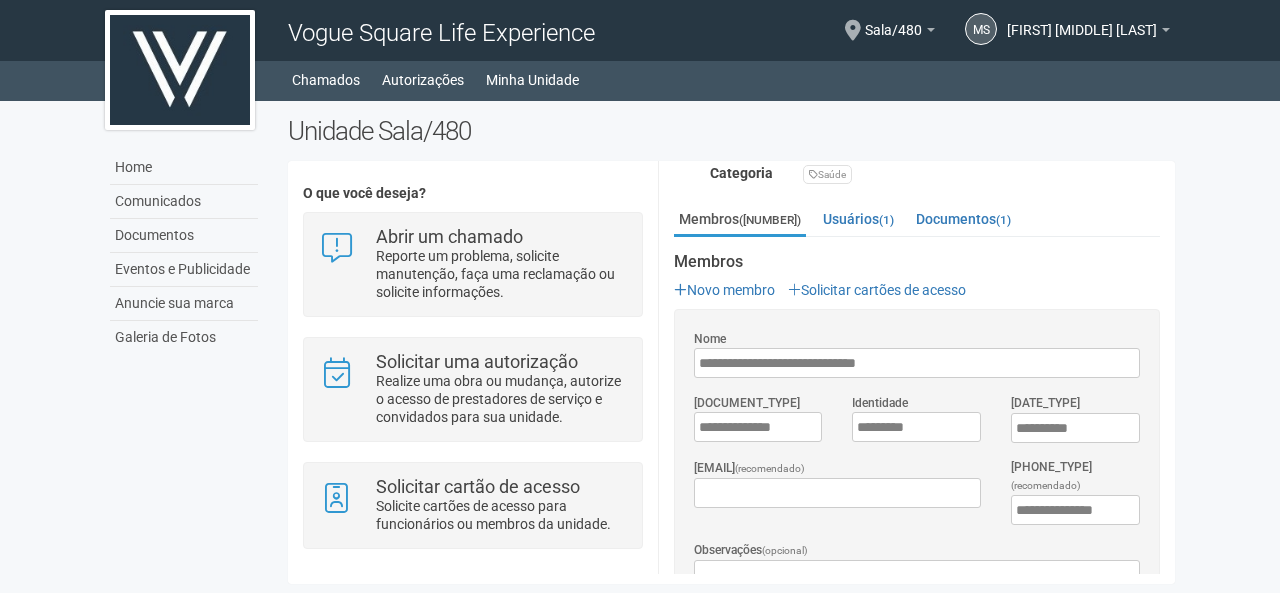 click on "Aguarde...
Vogue Square Life Experience
MS
Michele Silveira Santos
Michele Silveira Santos
silveirasmichele@gmail.com
Meu perfil
Alterar senha
Sair
Sala/480
Você está na unidade
Sala/480
Ir para a unidade
Home
Home
Comunicados
Documentos
Eventos e Publicidade
Anuncie sua marca
Galeria de Fotos
Chamados
Autorizações
Minha Unidade" at bounding box center (640, 296) 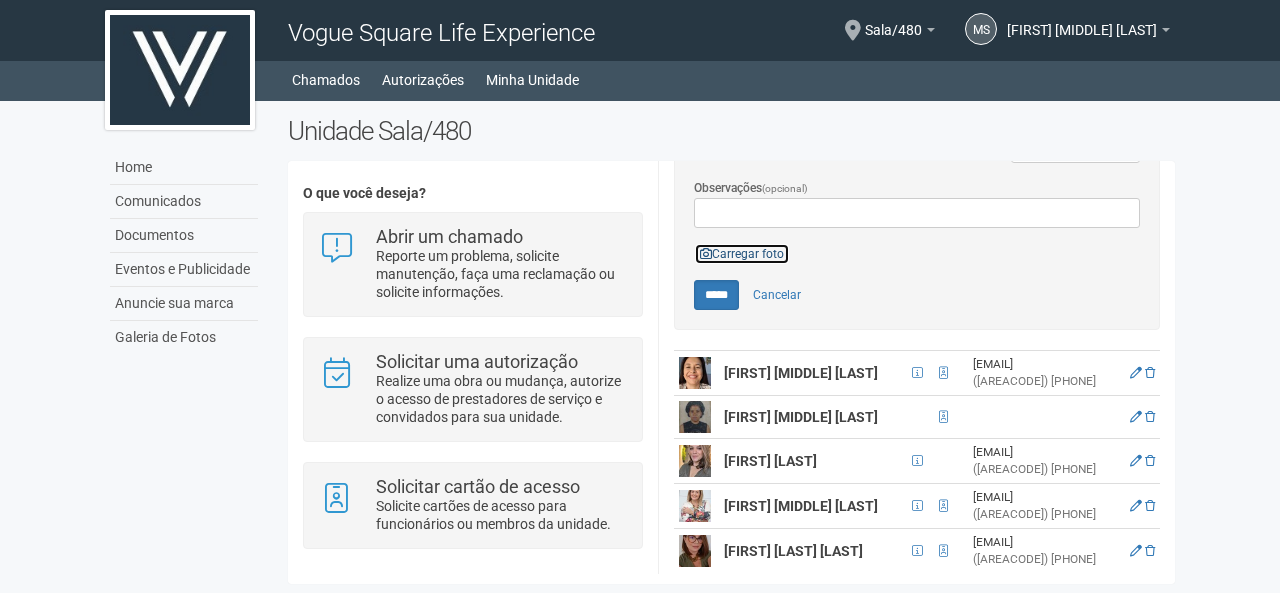 click on "Carregar foto" at bounding box center (742, 254) 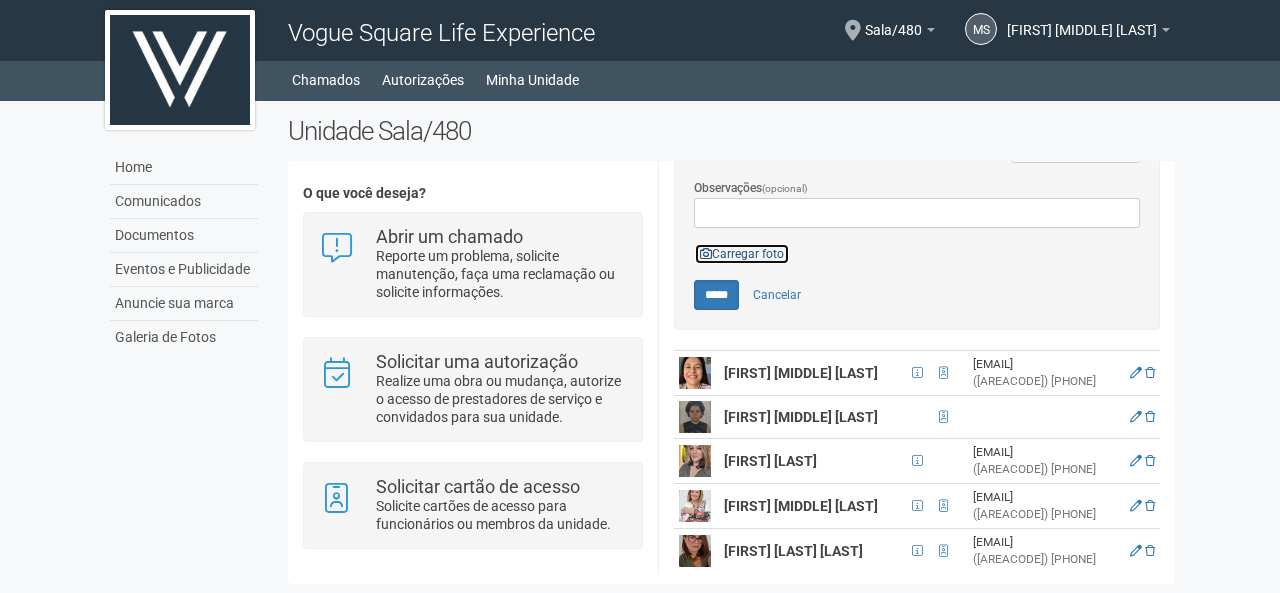 click on "Carregar foto" at bounding box center [742, 254] 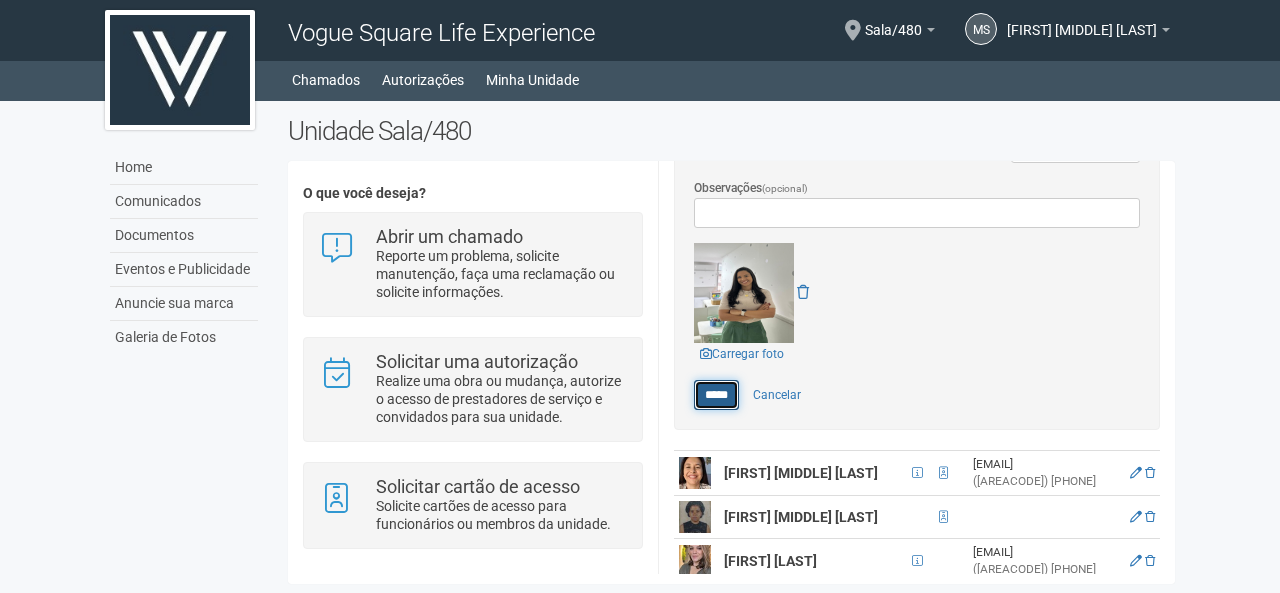 click on "*****" at bounding box center [716, 395] 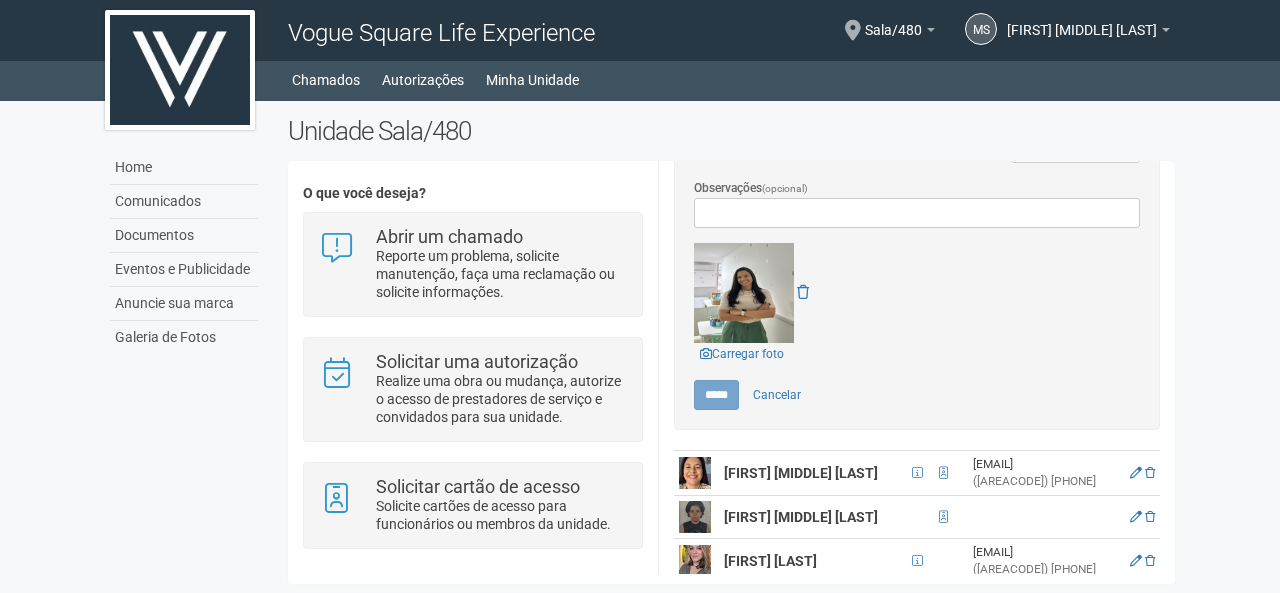 scroll, scrollTop: 0, scrollLeft: 0, axis: both 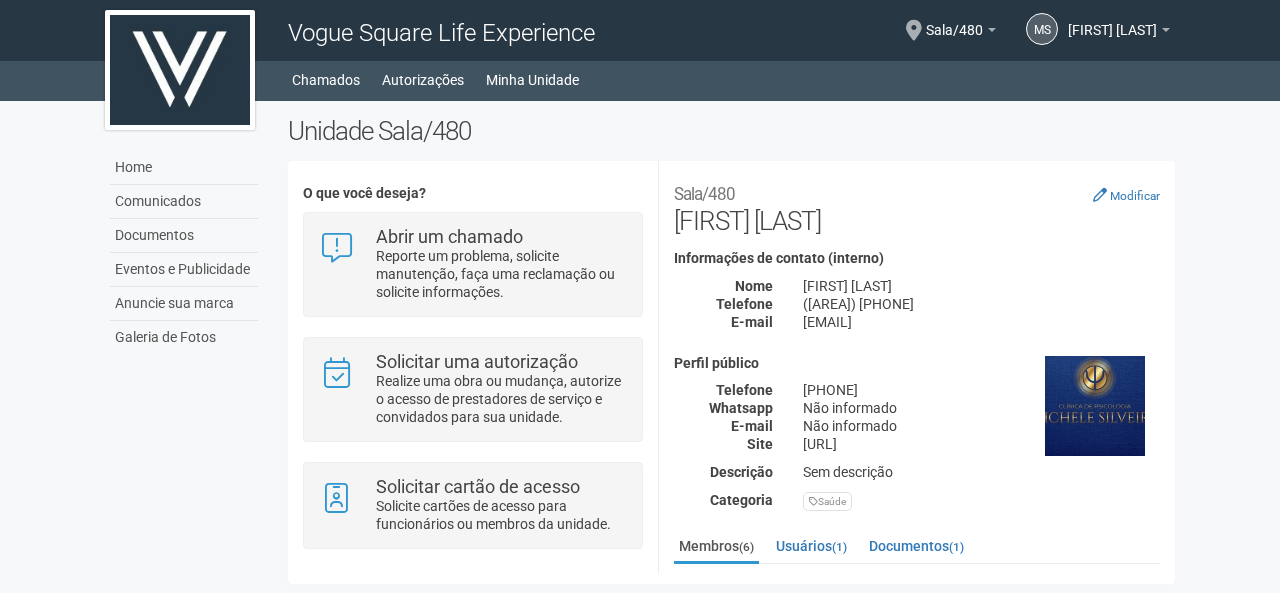 click on "**********" at bounding box center [917, 353] 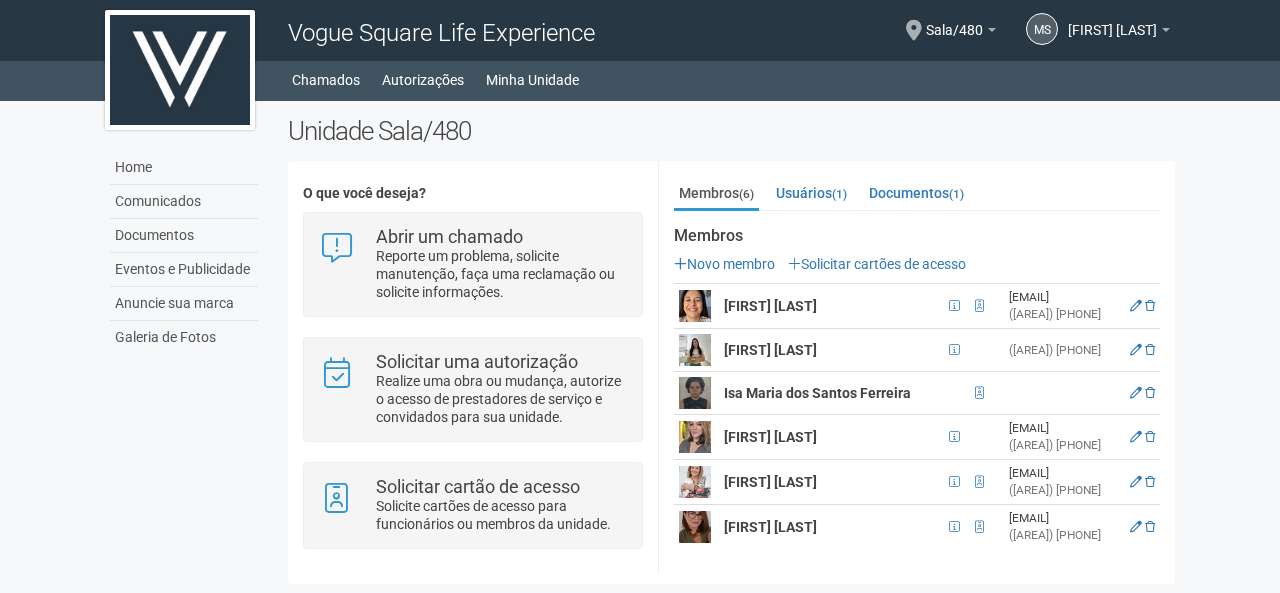 scroll, scrollTop: 372, scrollLeft: 0, axis: vertical 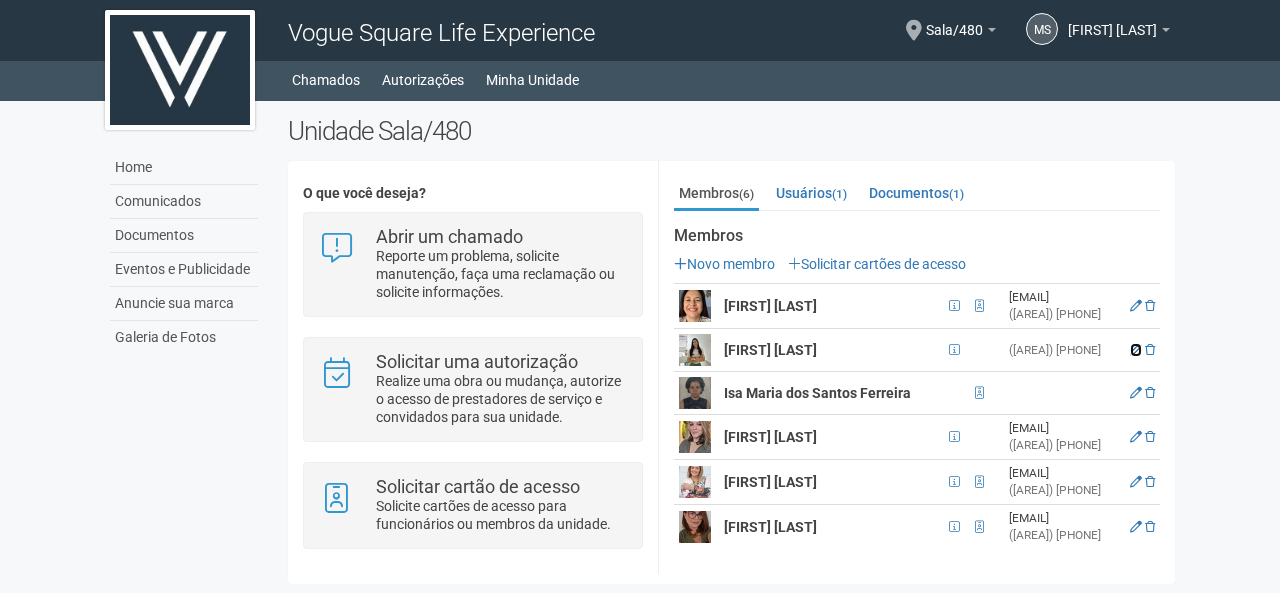 click at bounding box center (1136, 350) 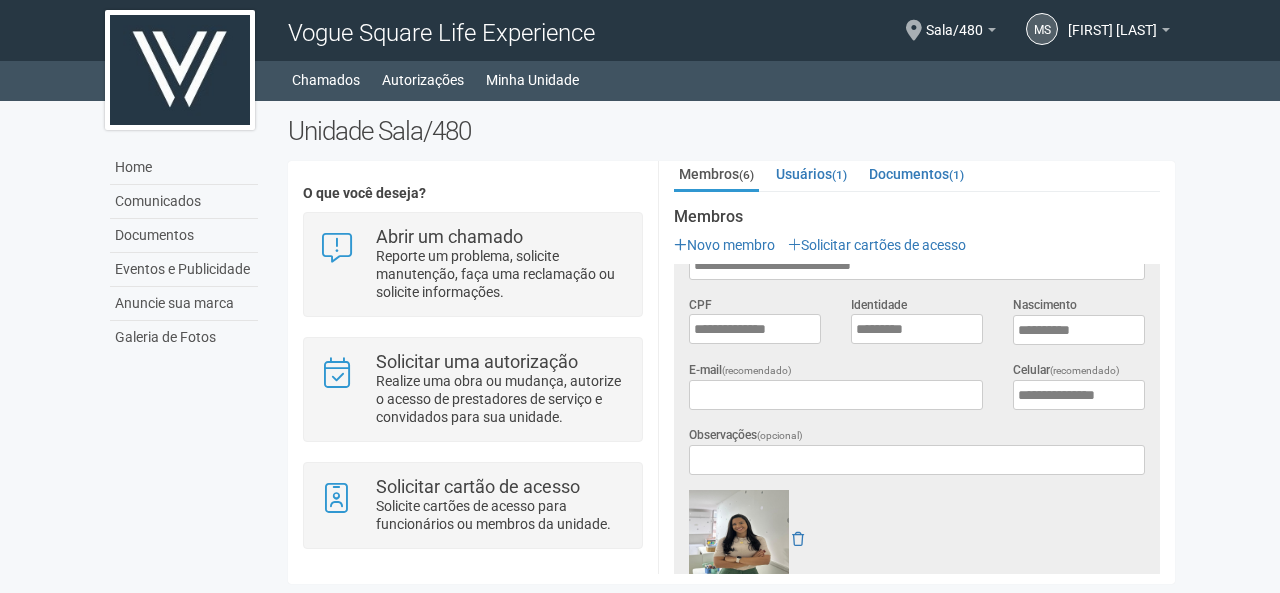 scroll, scrollTop: 0, scrollLeft: 0, axis: both 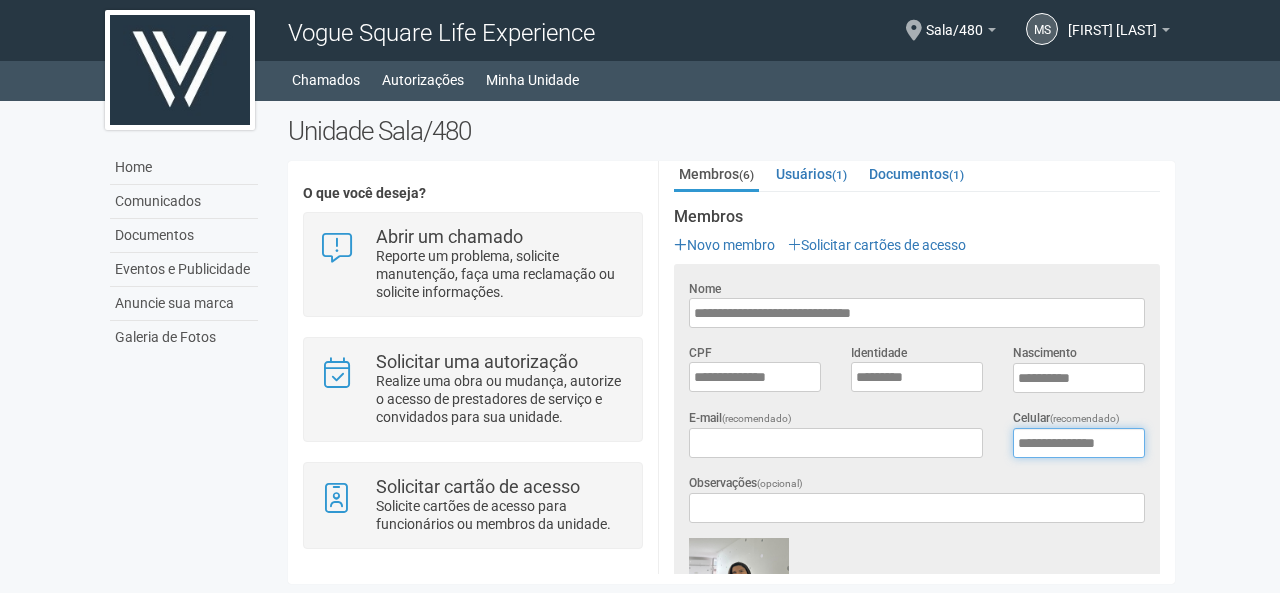 click on "**********" at bounding box center [1079, 443] 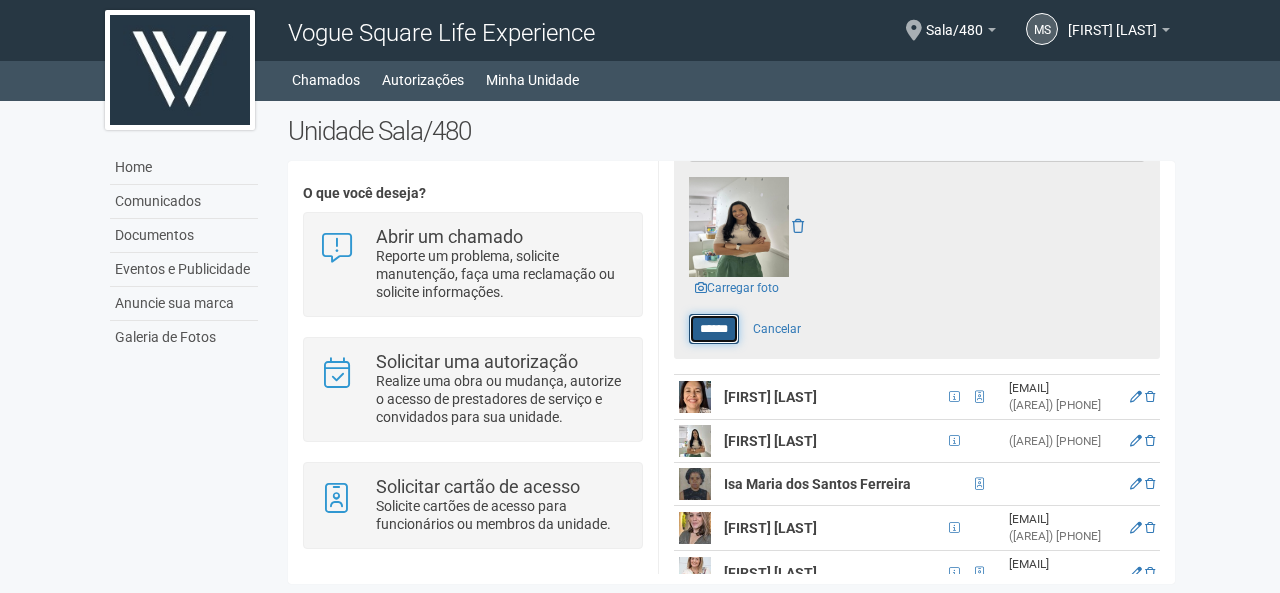 click on "******" at bounding box center (714, 329) 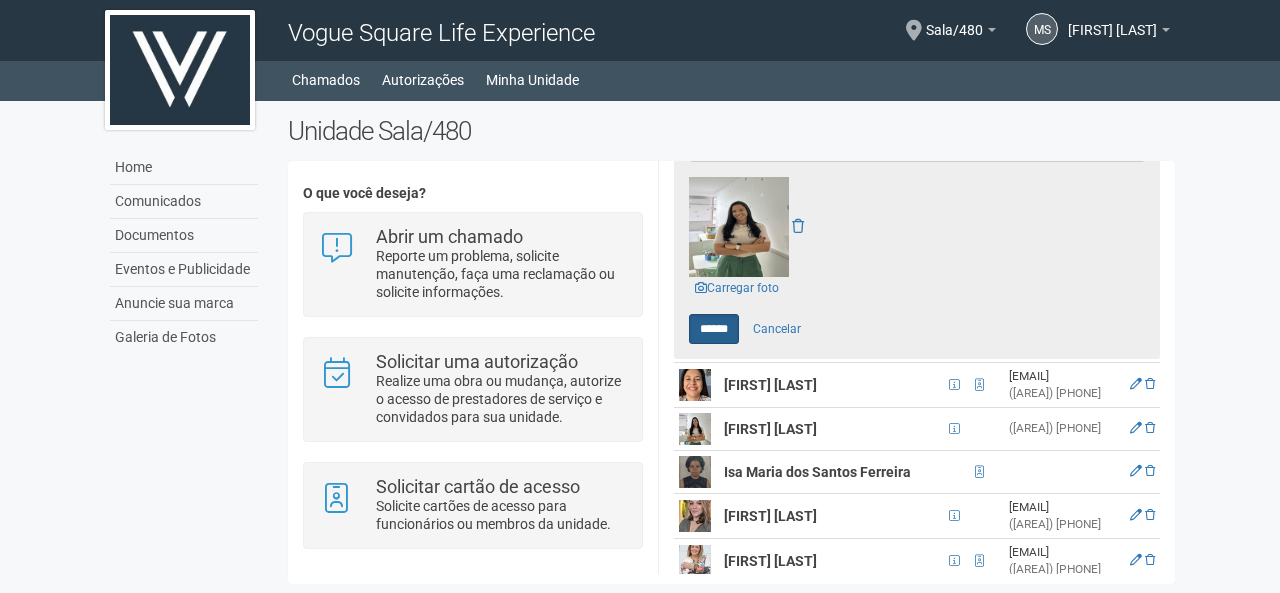 scroll, scrollTop: 0, scrollLeft: 0, axis: both 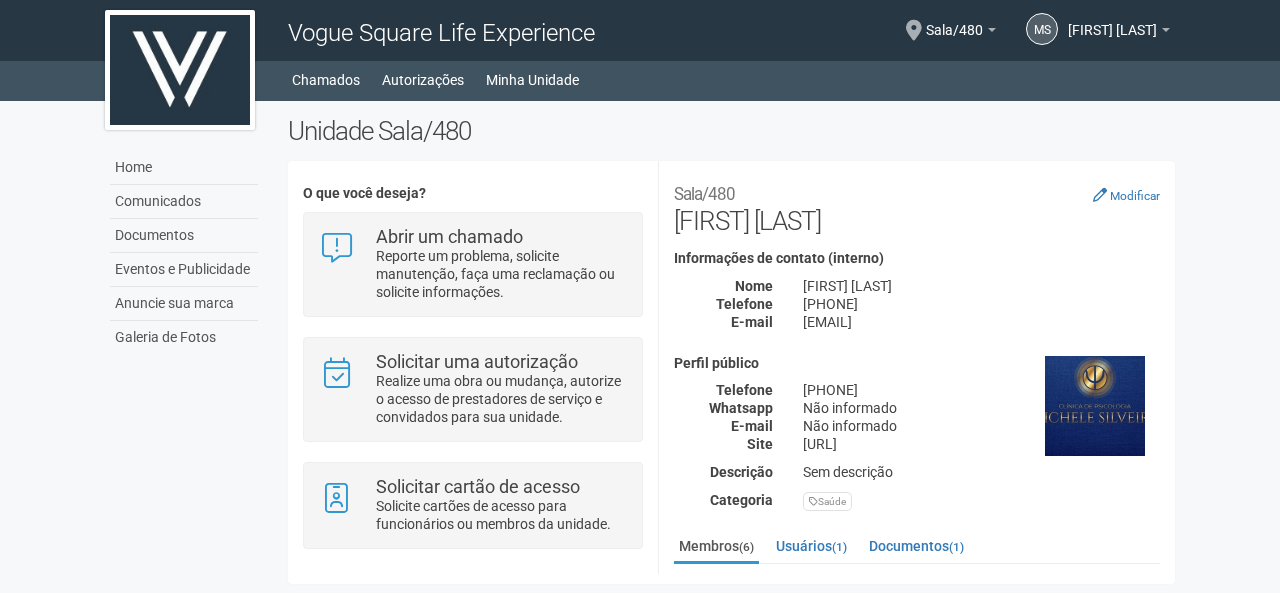 click on "**********" at bounding box center [917, 353] 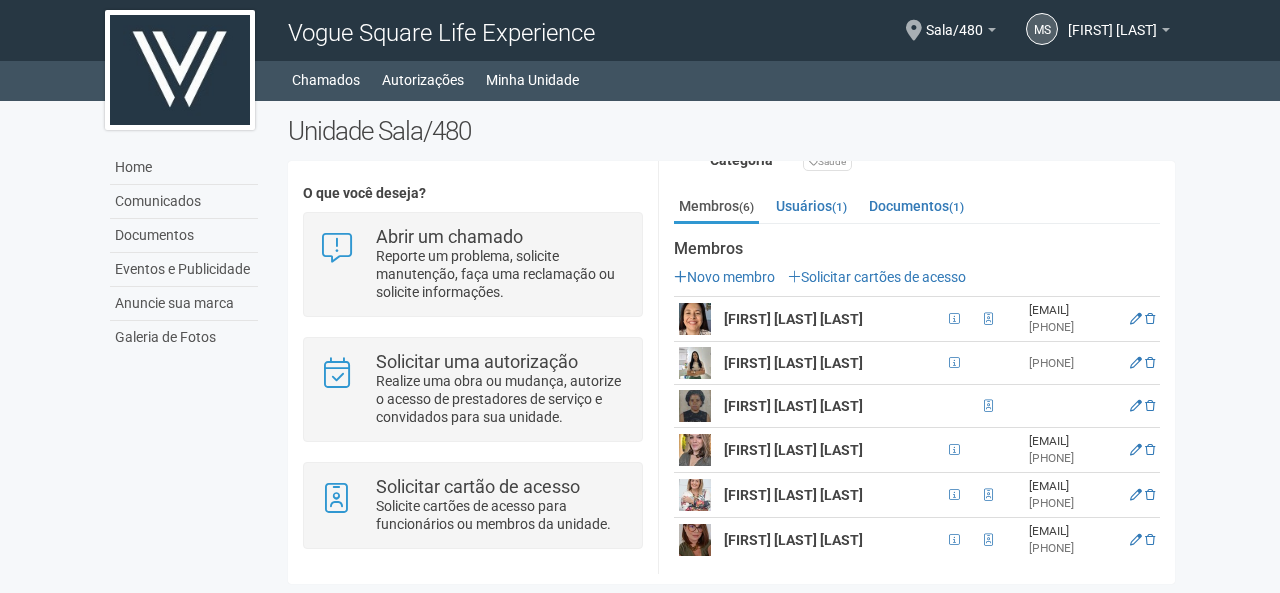 scroll, scrollTop: 372, scrollLeft: 0, axis: vertical 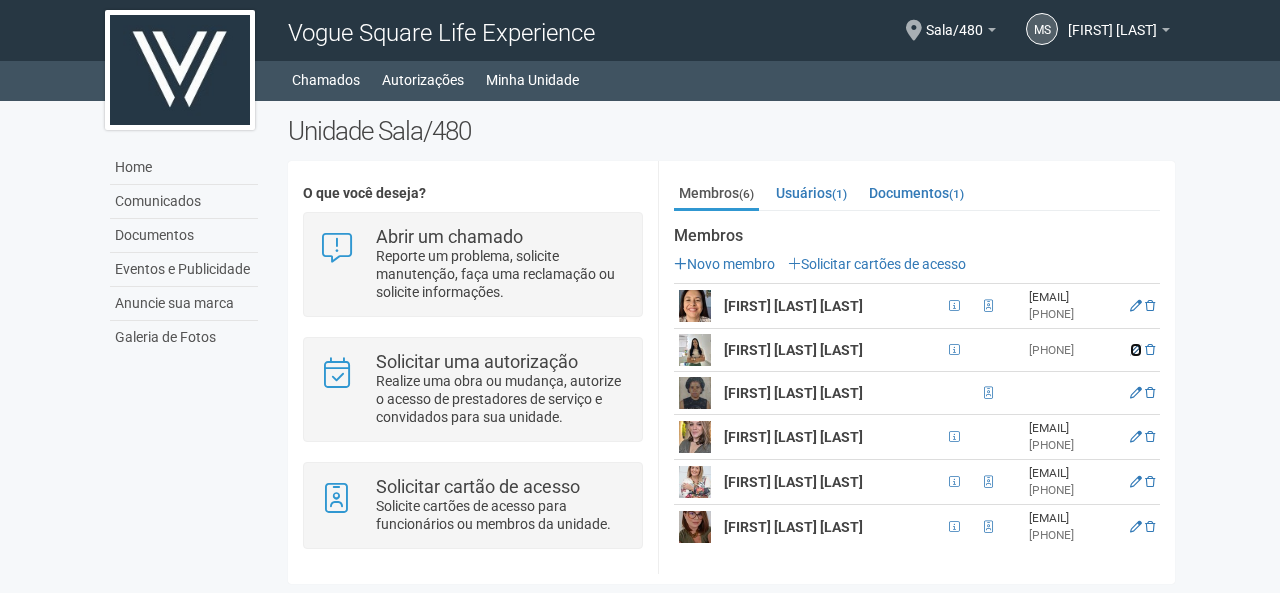 click at bounding box center [1136, 350] 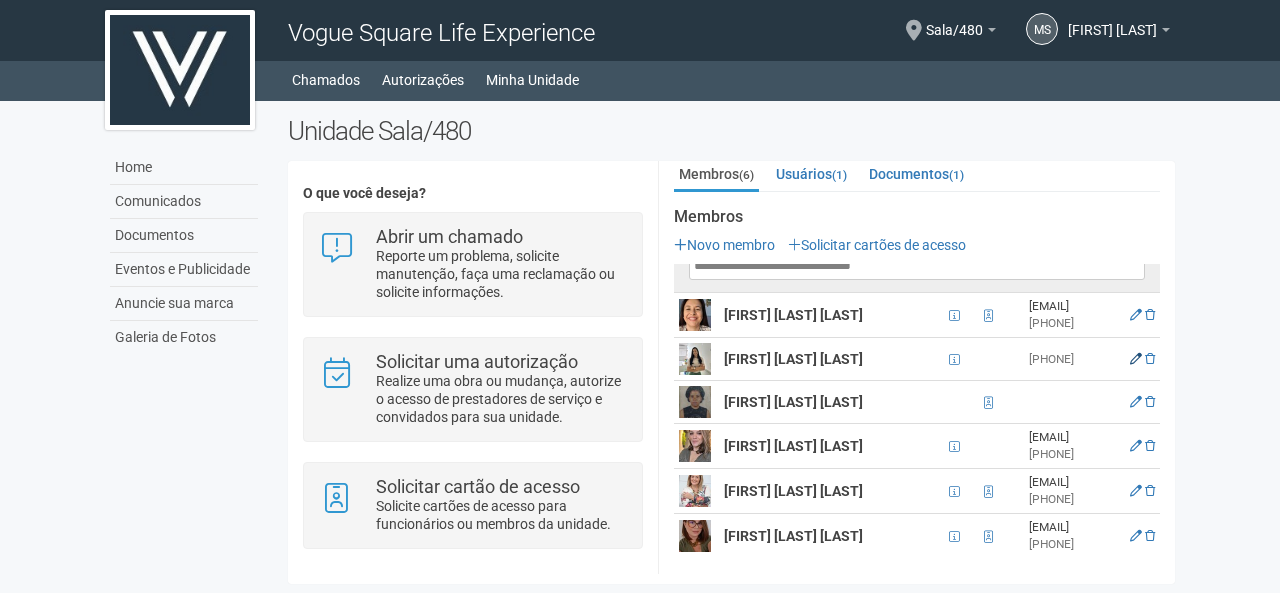 scroll, scrollTop: 0, scrollLeft: 0, axis: both 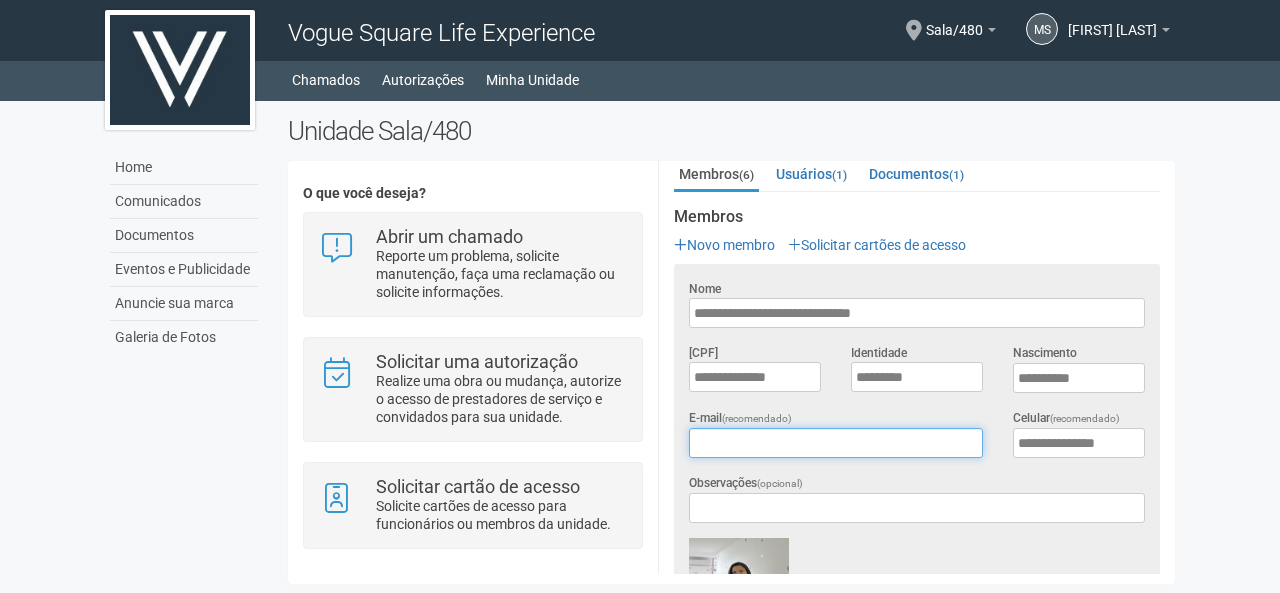 click on "E-mail  (recomendado)" at bounding box center (836, 443) 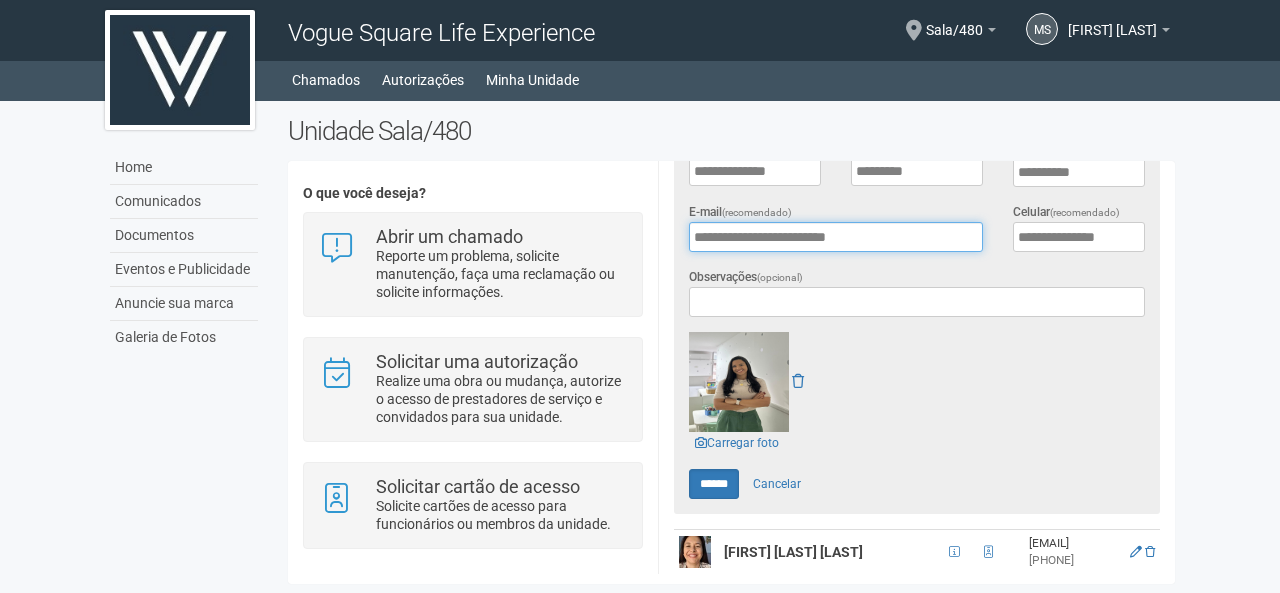 scroll, scrollTop: 584, scrollLeft: 0, axis: vertical 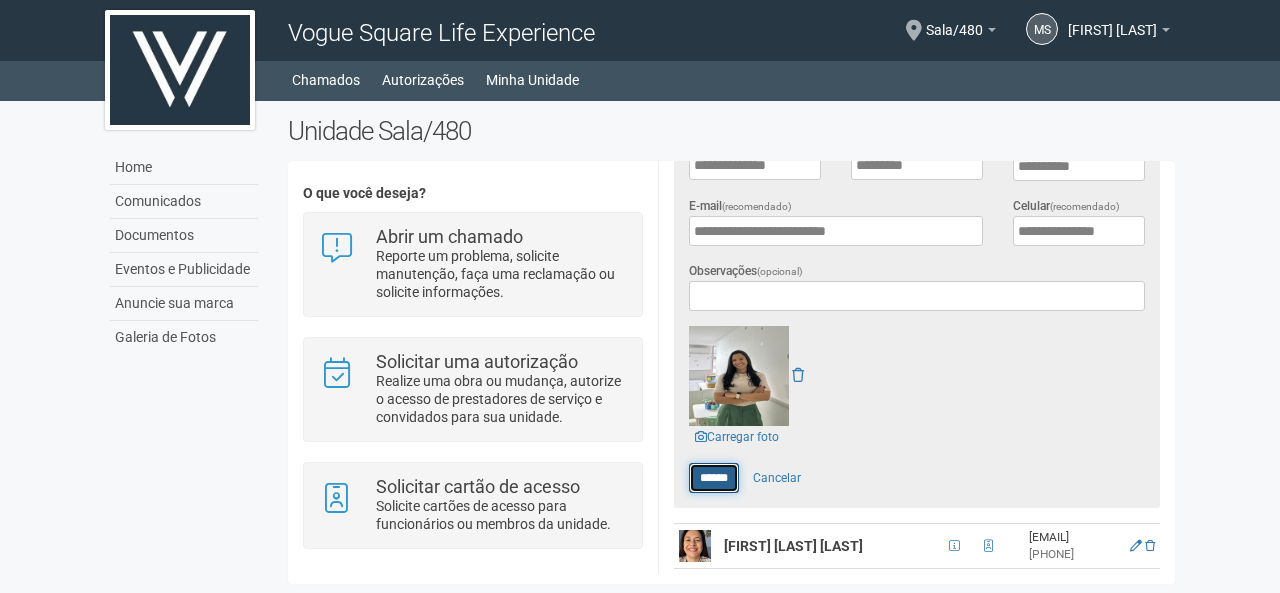click on "******" at bounding box center [714, 478] 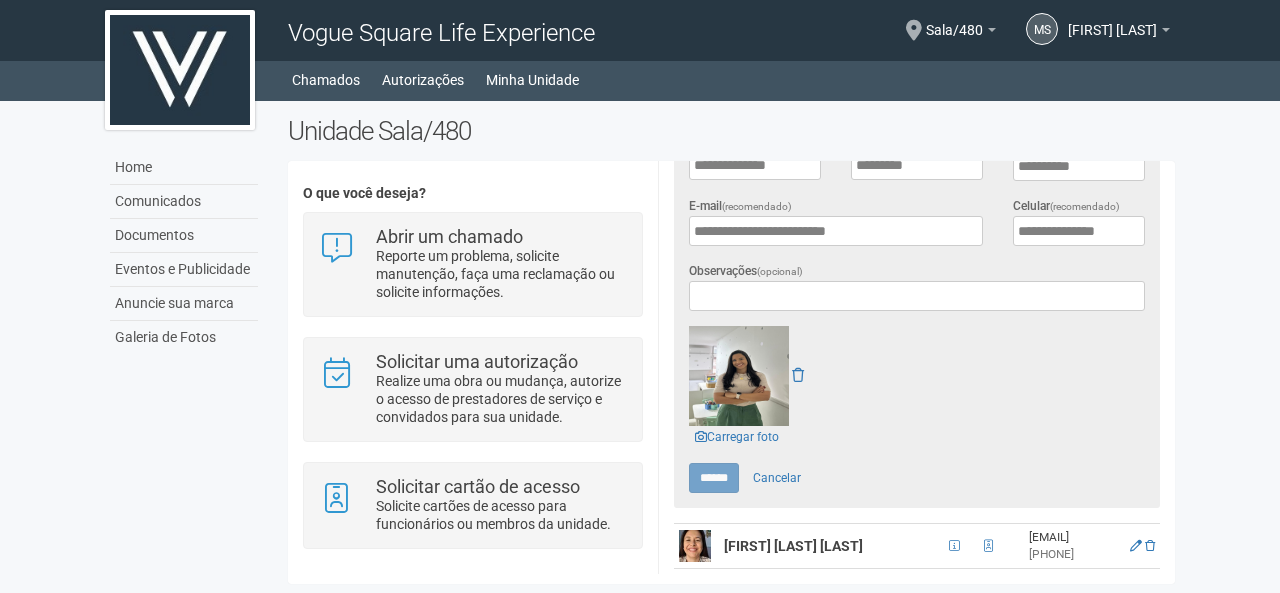 scroll, scrollTop: 0, scrollLeft: 0, axis: both 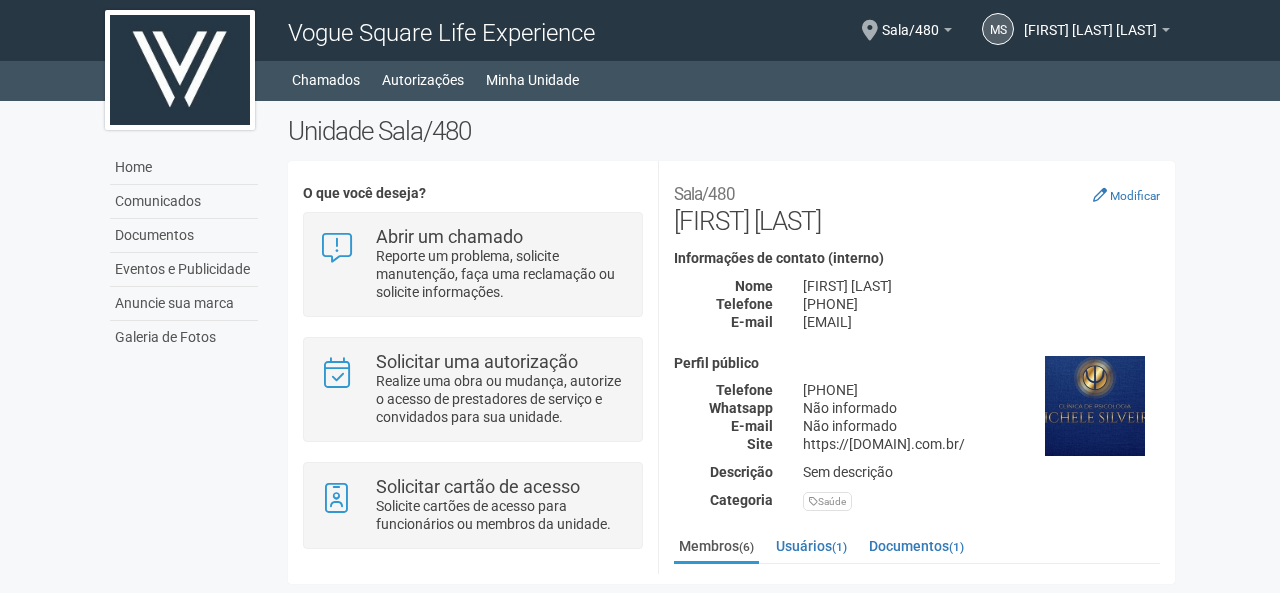 drag, startPoint x: 1171, startPoint y: 365, endPoint x: 1173, endPoint y: 443, distance: 78.025635 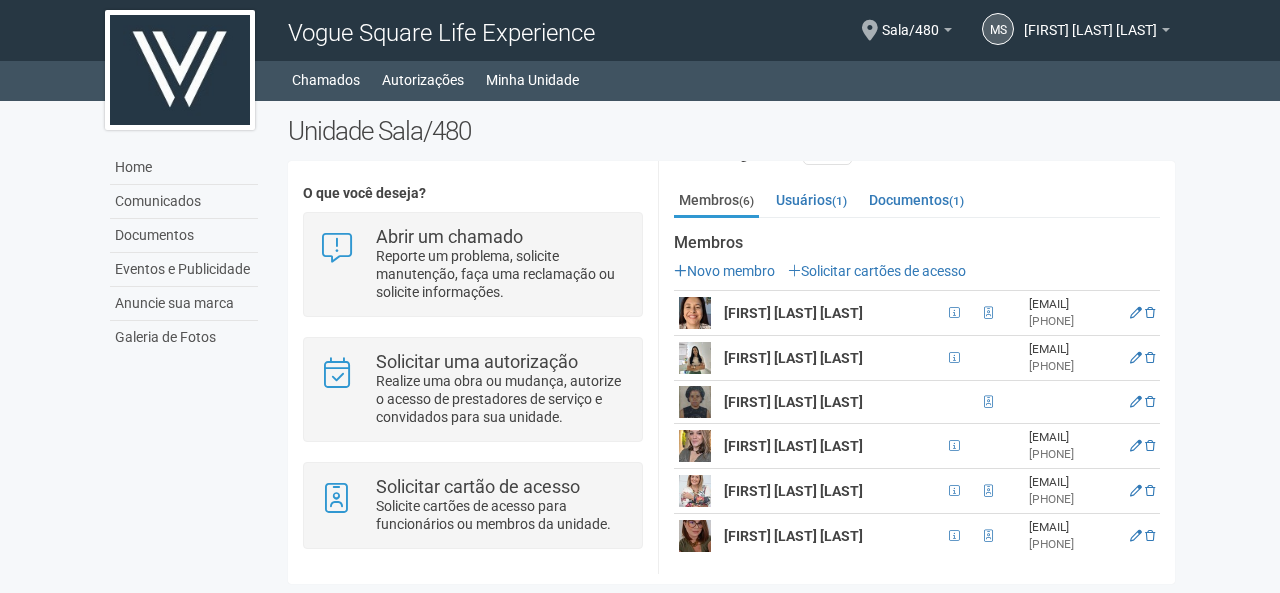 scroll, scrollTop: 338, scrollLeft: 0, axis: vertical 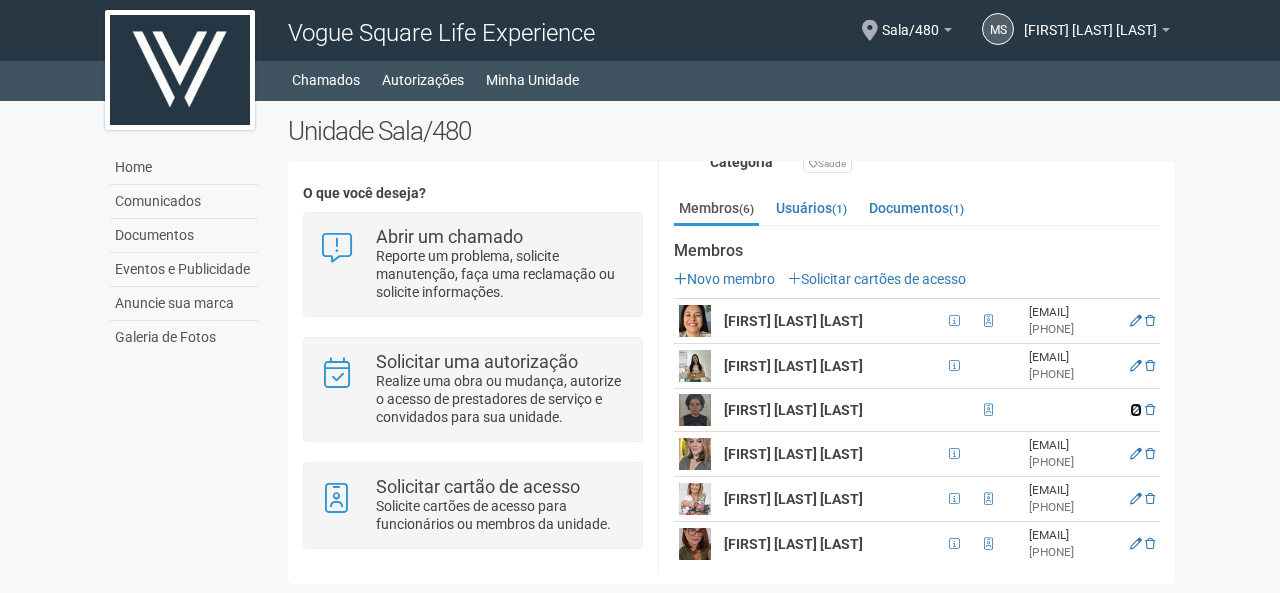 click at bounding box center (1136, 410) 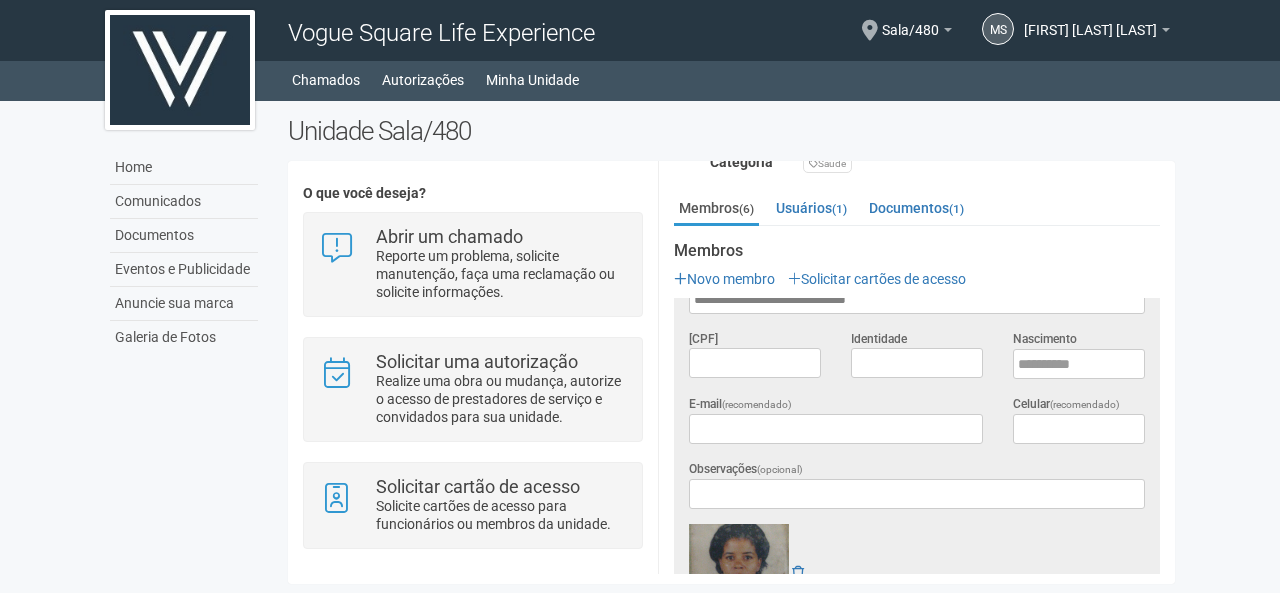 scroll, scrollTop: 0, scrollLeft: 0, axis: both 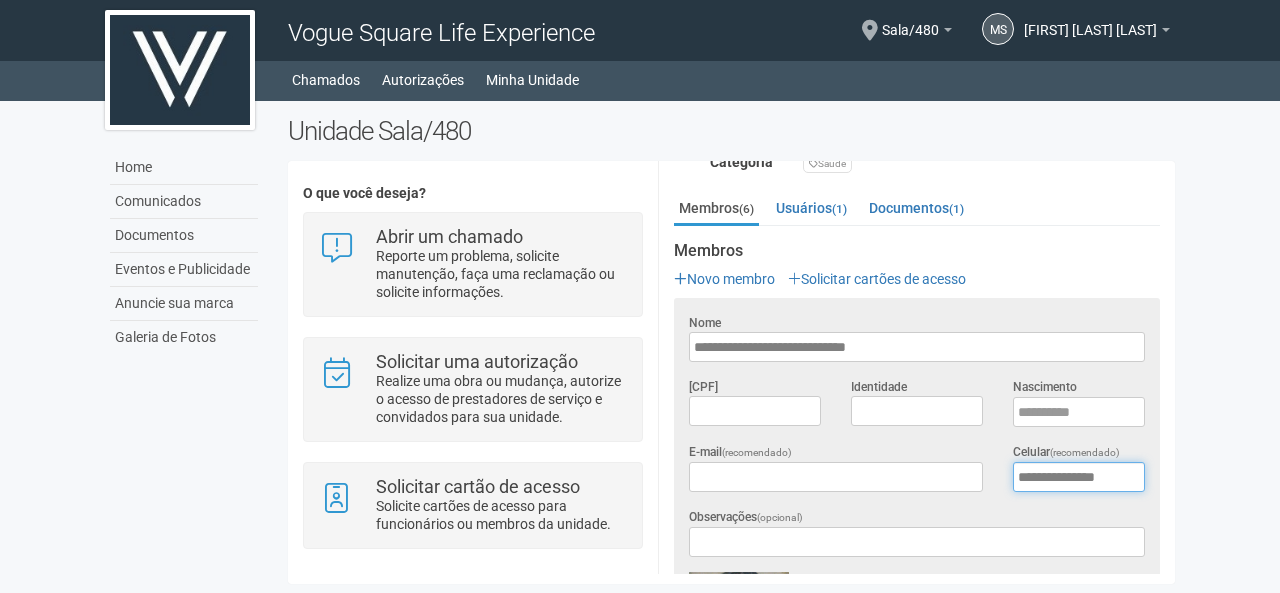 click on "**********" at bounding box center [1079, 477] 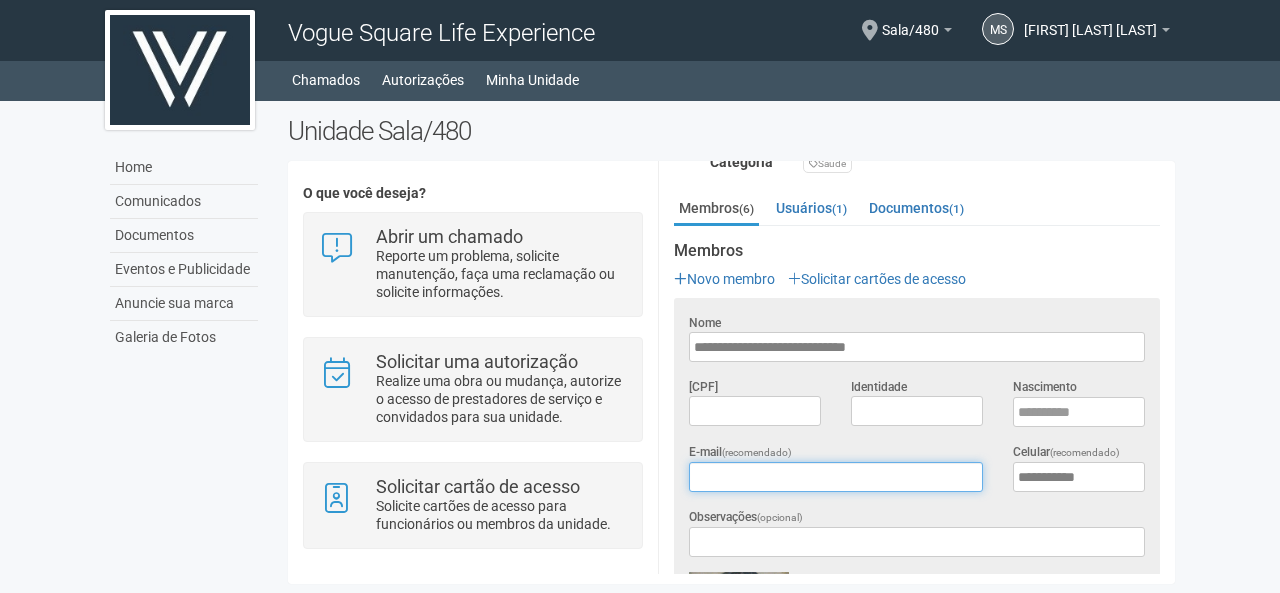 type on "**********" 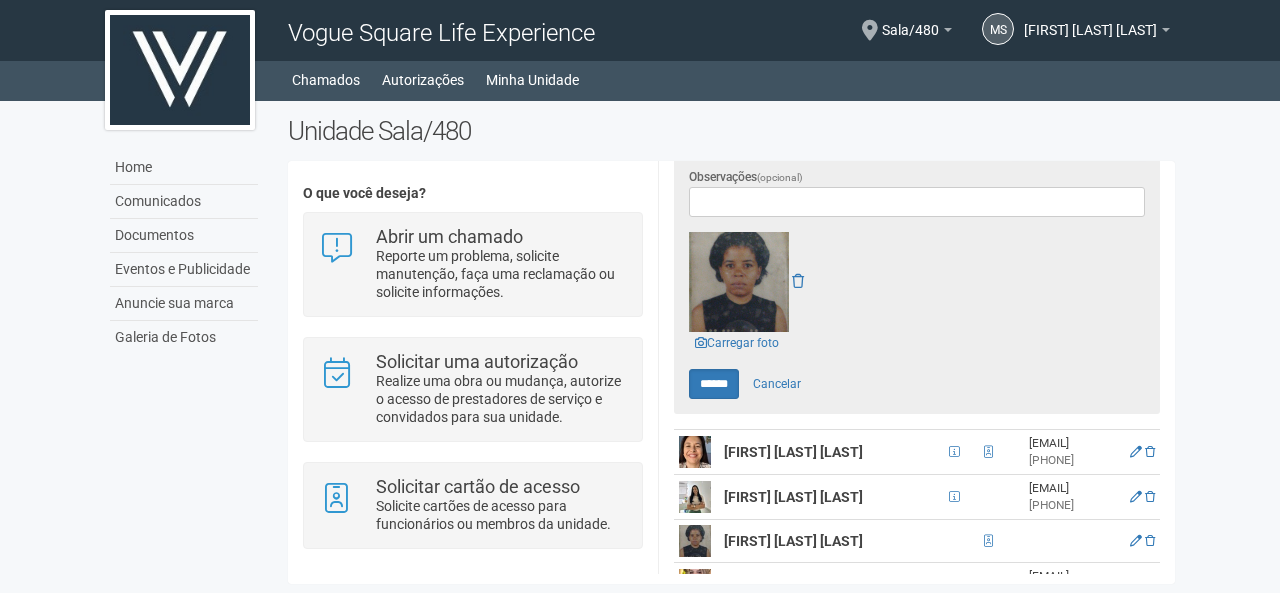 scroll, scrollTop: 683, scrollLeft: 0, axis: vertical 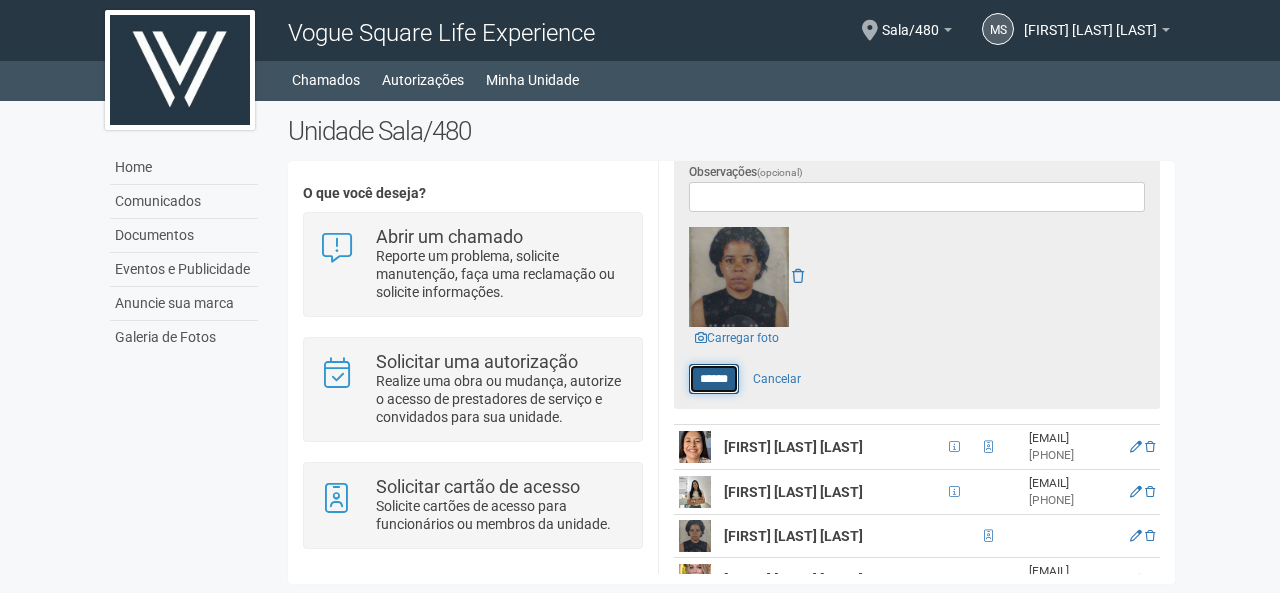 click on "******" at bounding box center (714, 379) 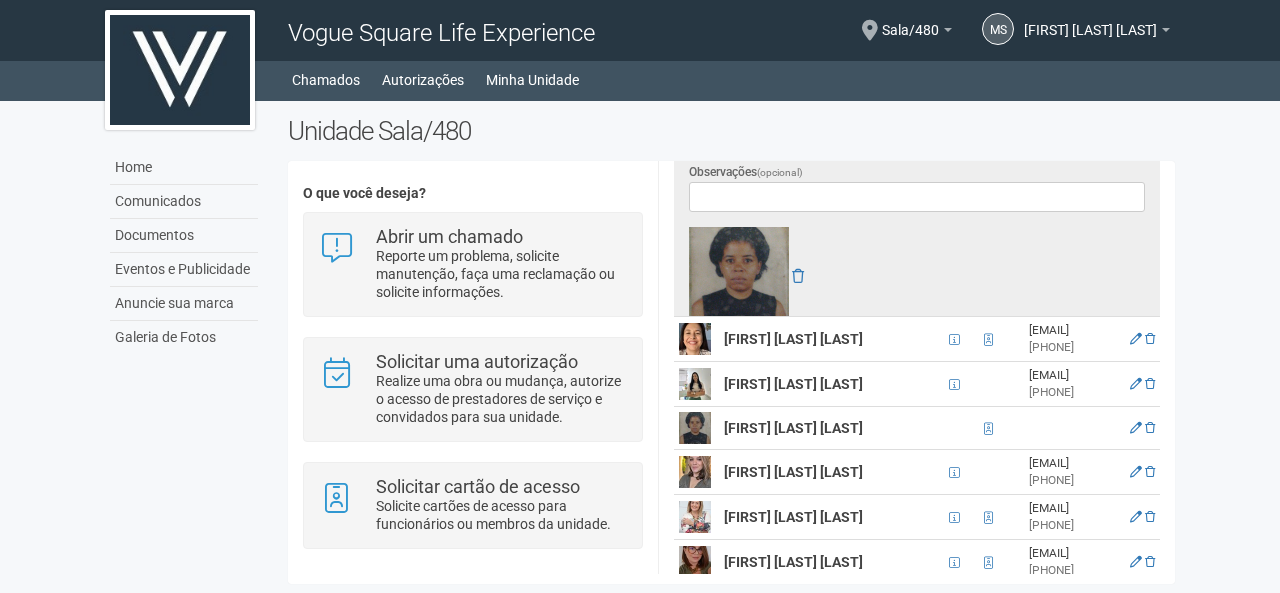 scroll, scrollTop: 0, scrollLeft: 0, axis: both 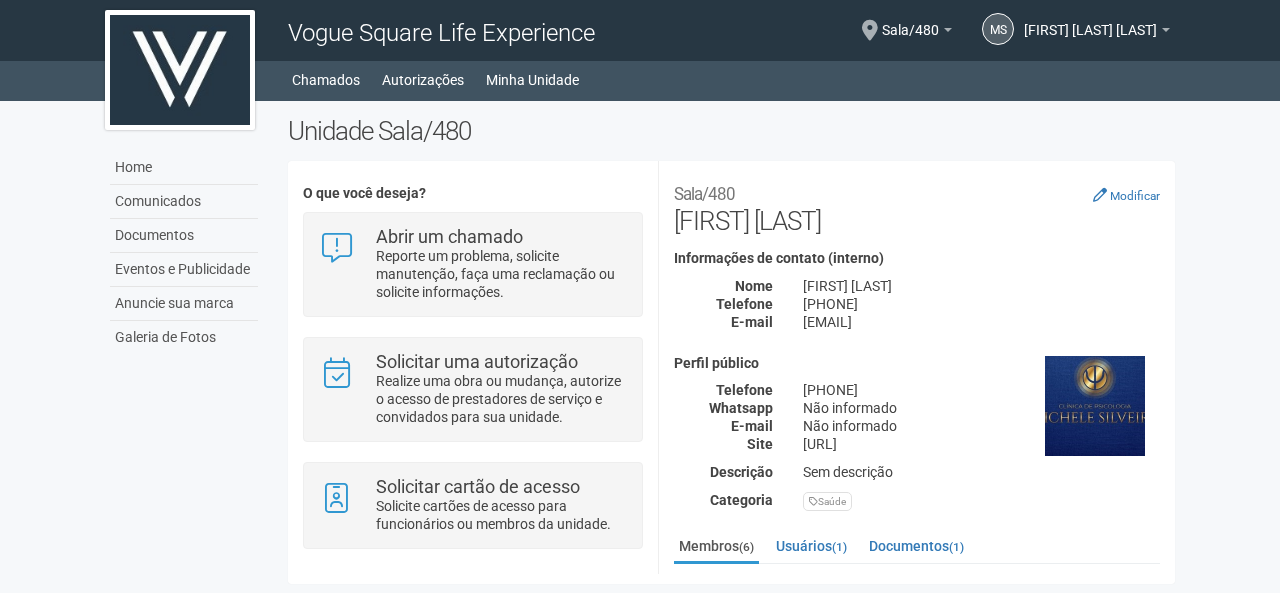 drag, startPoint x: 1170, startPoint y: 301, endPoint x: 1169, endPoint y: 371, distance: 70.00714 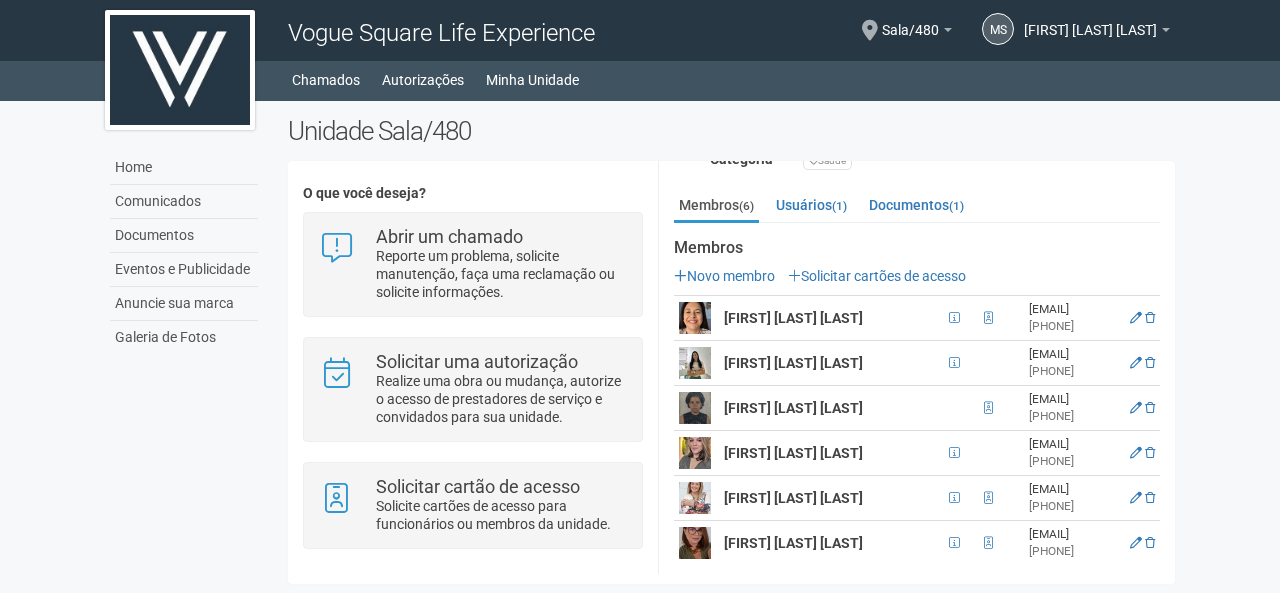 scroll, scrollTop: 372, scrollLeft: 0, axis: vertical 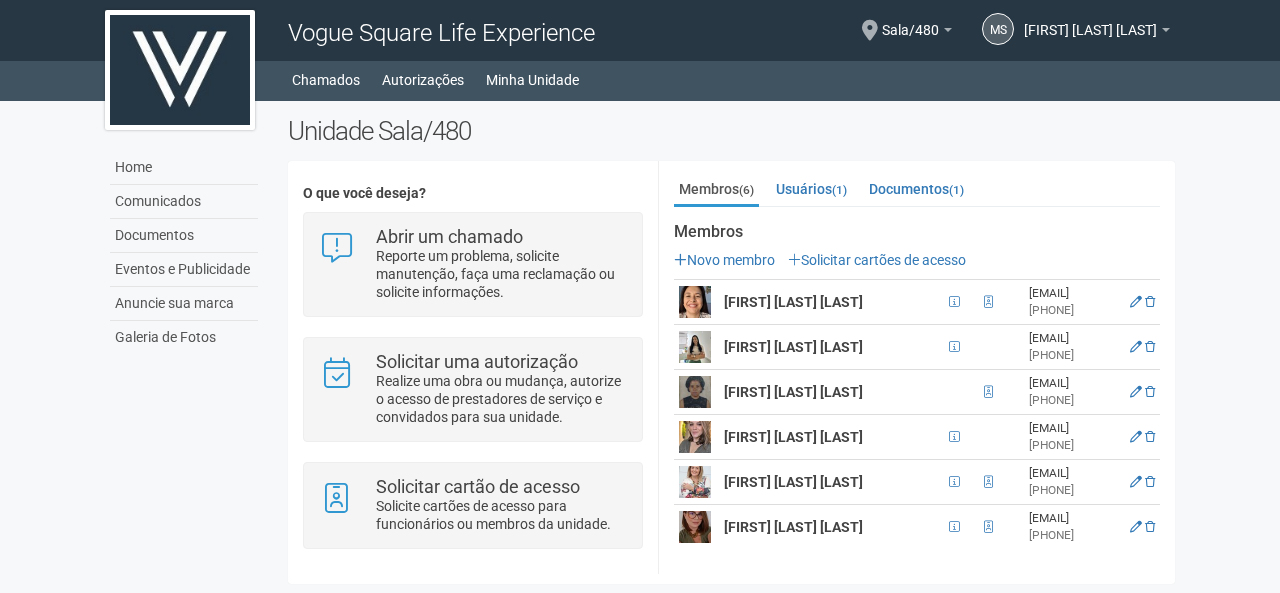 click on "Aguarde...
Vogue Square Life Experience
MS
Michele Silveira Santos
Michele Silveira Santos
silveirasmichele@gmail.com
Meu perfil
Alterar senha
Sair
Sala/480
Você está na unidade
Sala/480
Ir para a unidade
Home
Home
Comunicados
Documentos
Eventos e Publicidade
Anuncie sua marca
Galeria de Fotos
Chamados
Autorizações
Minha Unidade" at bounding box center (640, 296) 